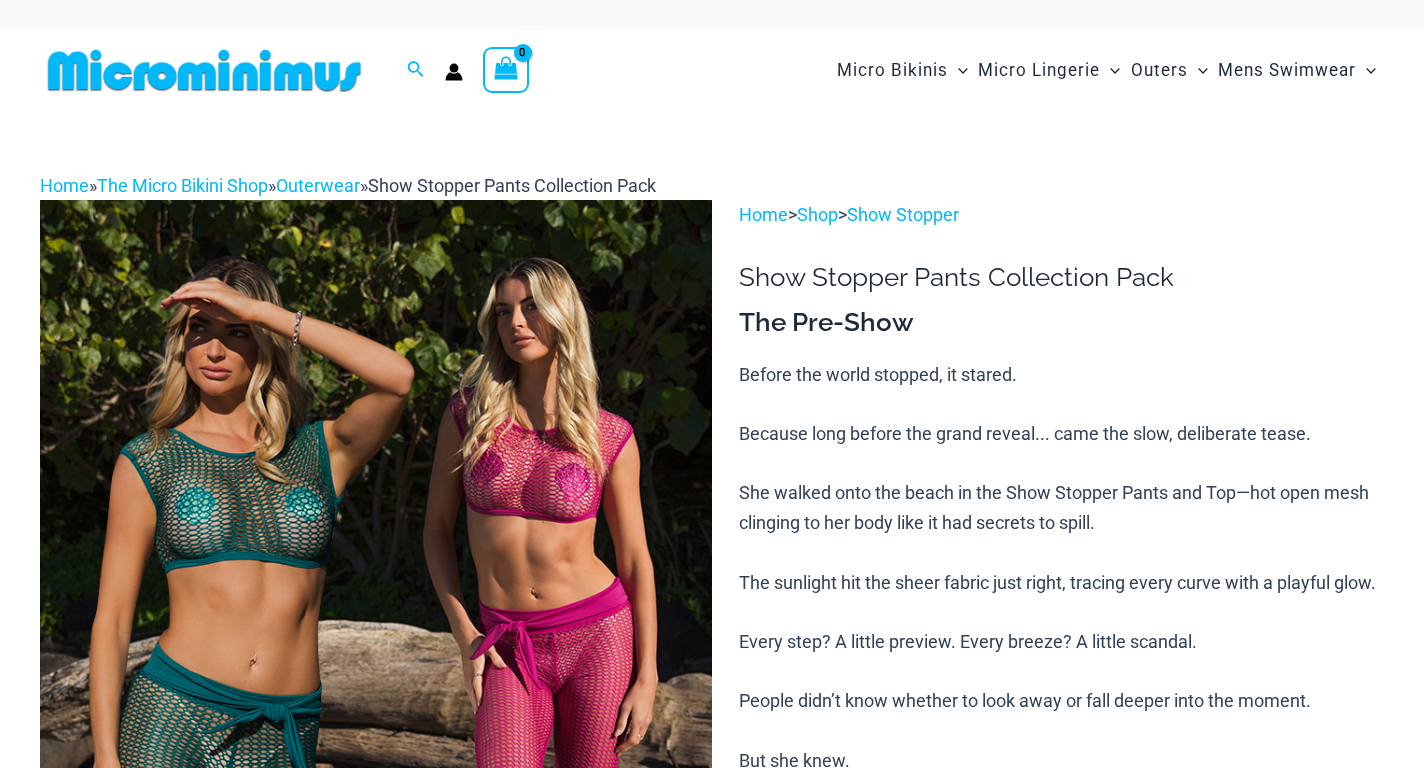 scroll, scrollTop: 0, scrollLeft: 0, axis: both 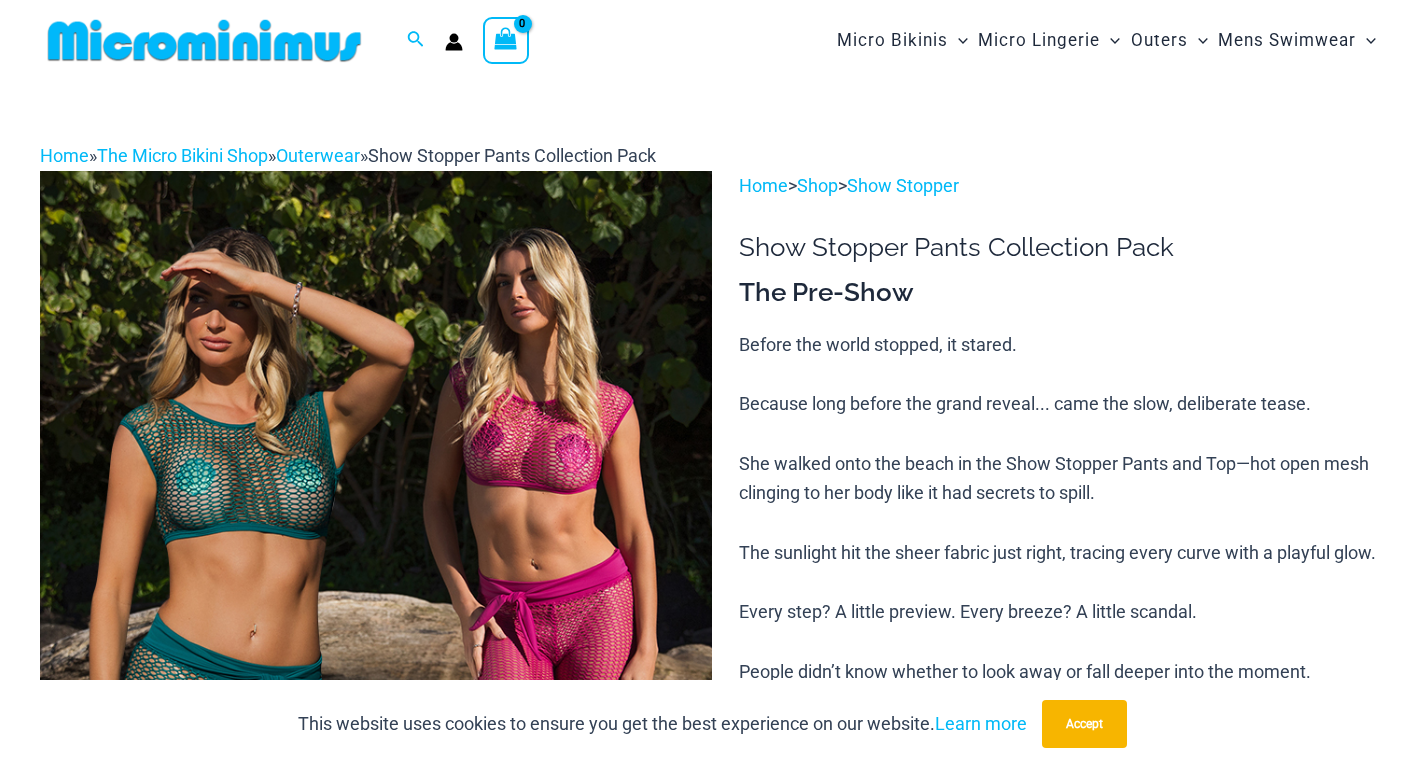 click at bounding box center (204, 40) 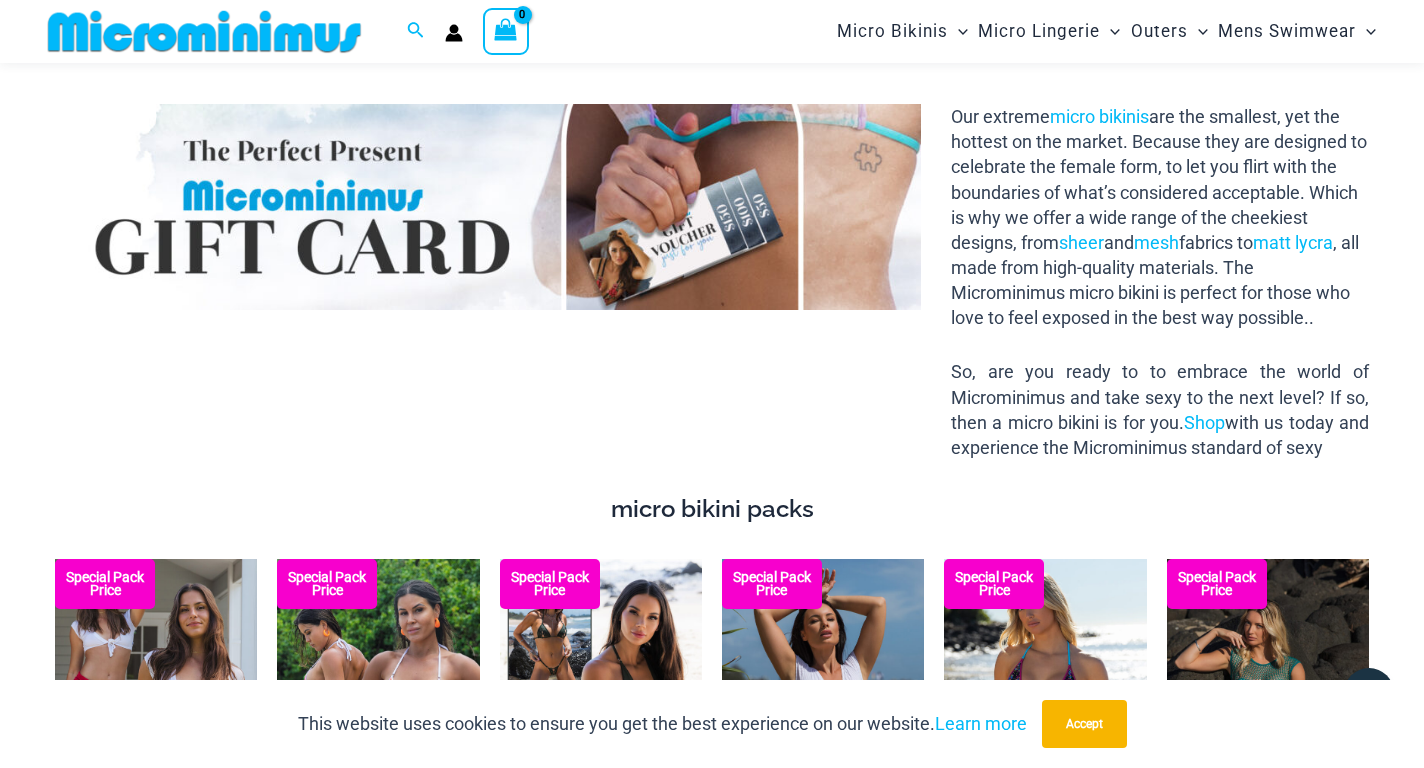scroll, scrollTop: 3082, scrollLeft: 0, axis: vertical 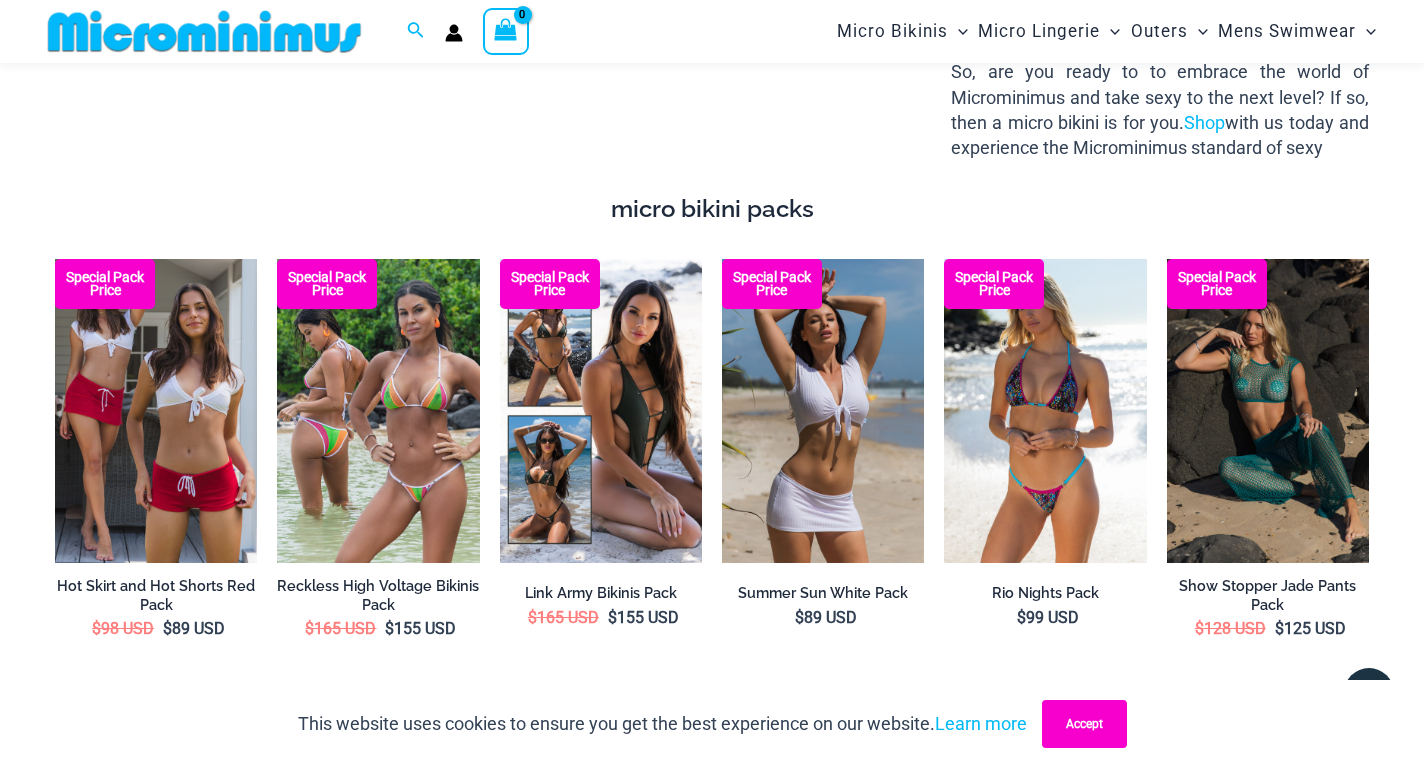 click on "Accept" at bounding box center (1084, 724) 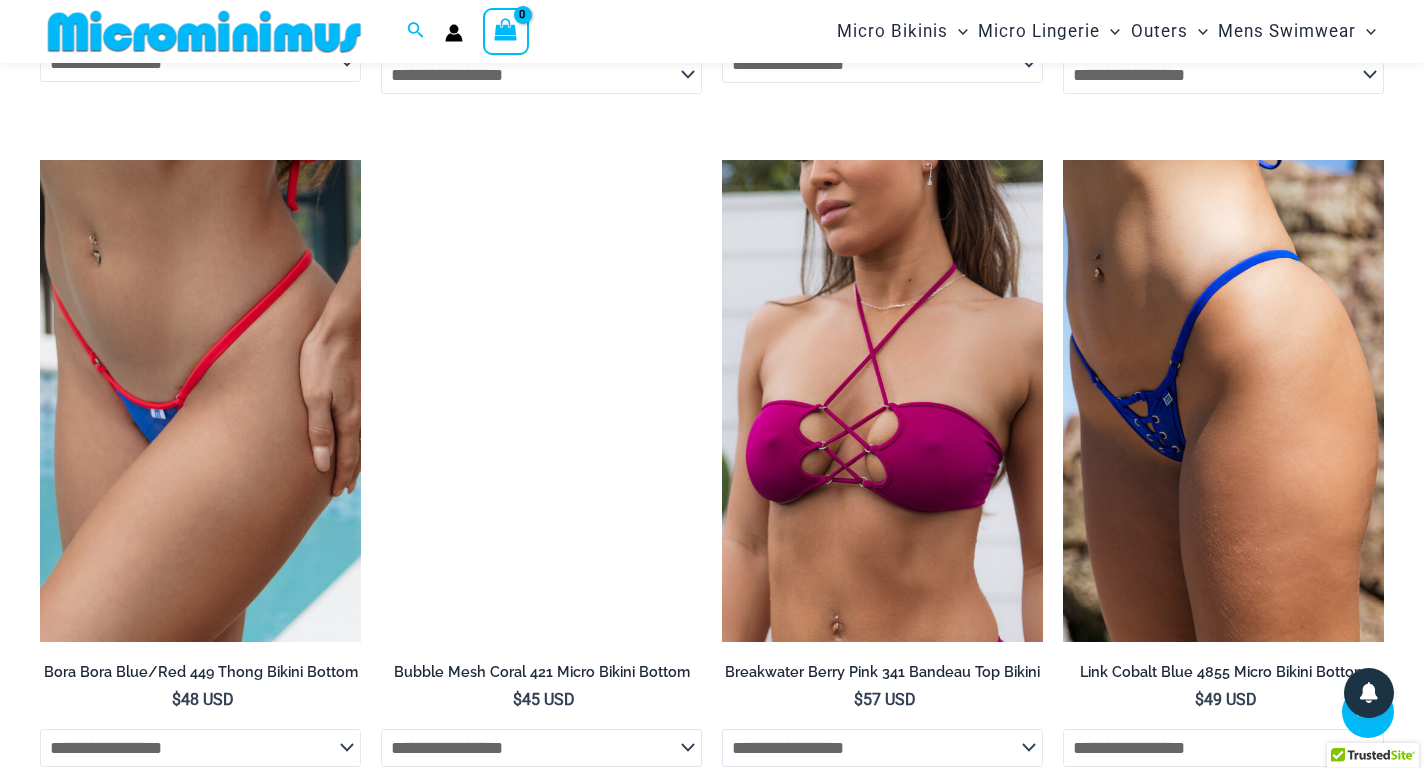 scroll, scrollTop: 4731, scrollLeft: 0, axis: vertical 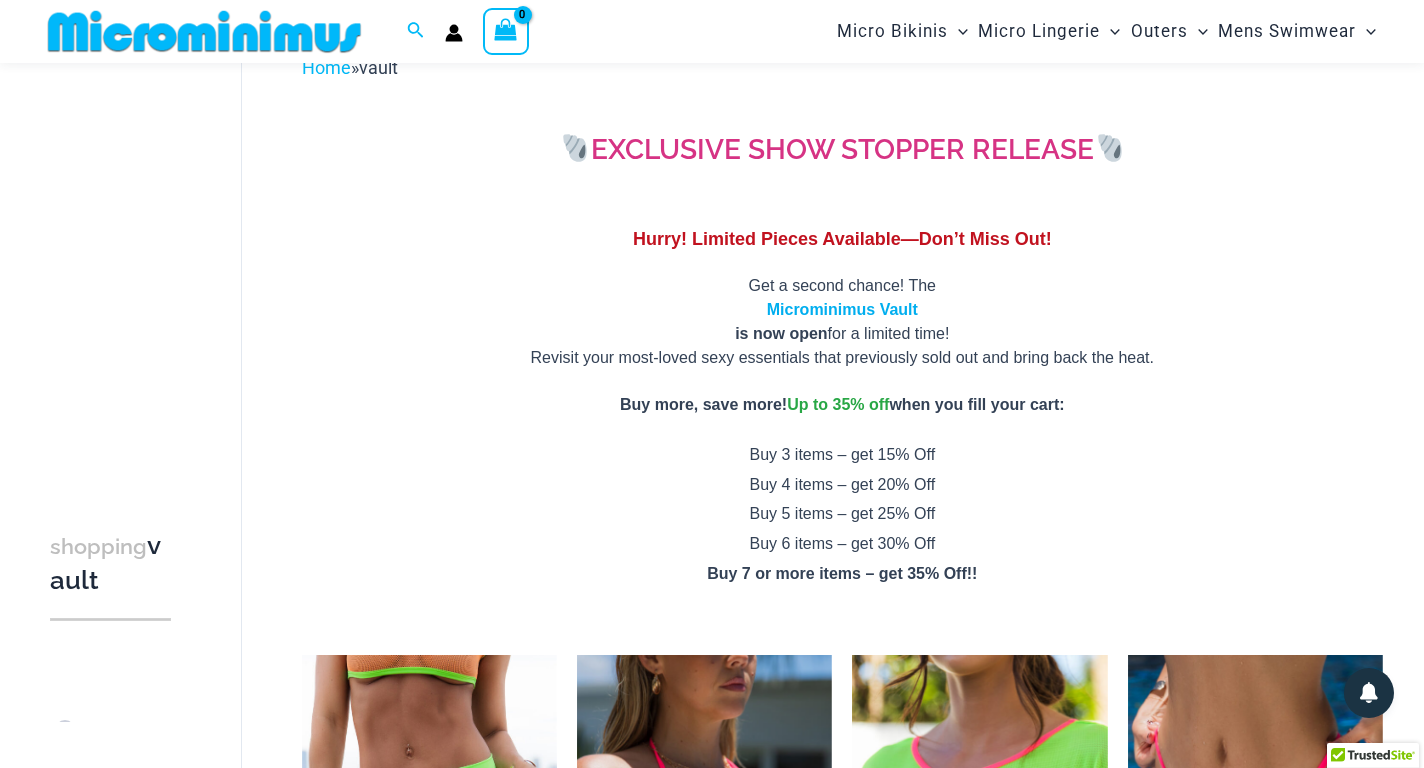 click on "Microminimus Vault" at bounding box center (842, 309) 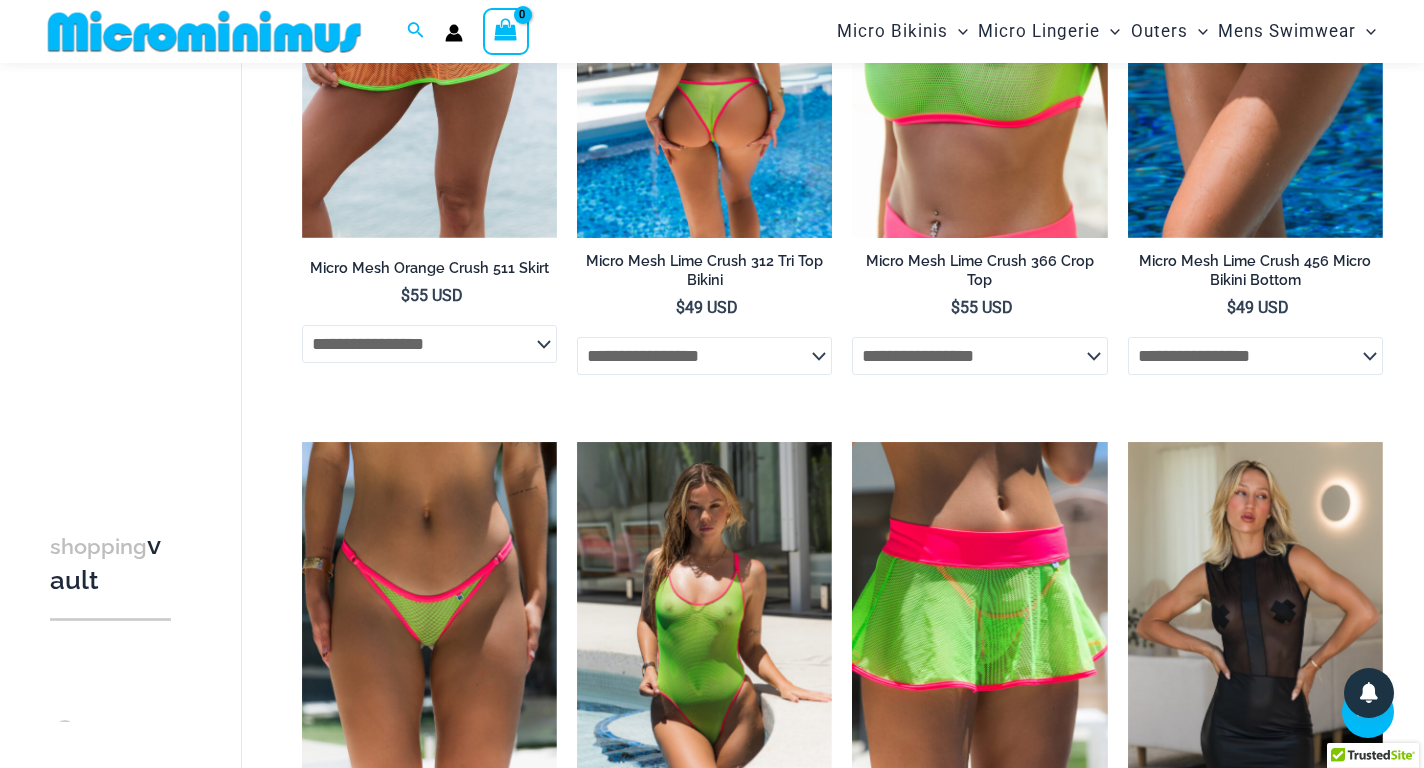 scroll, scrollTop: 682, scrollLeft: 0, axis: vertical 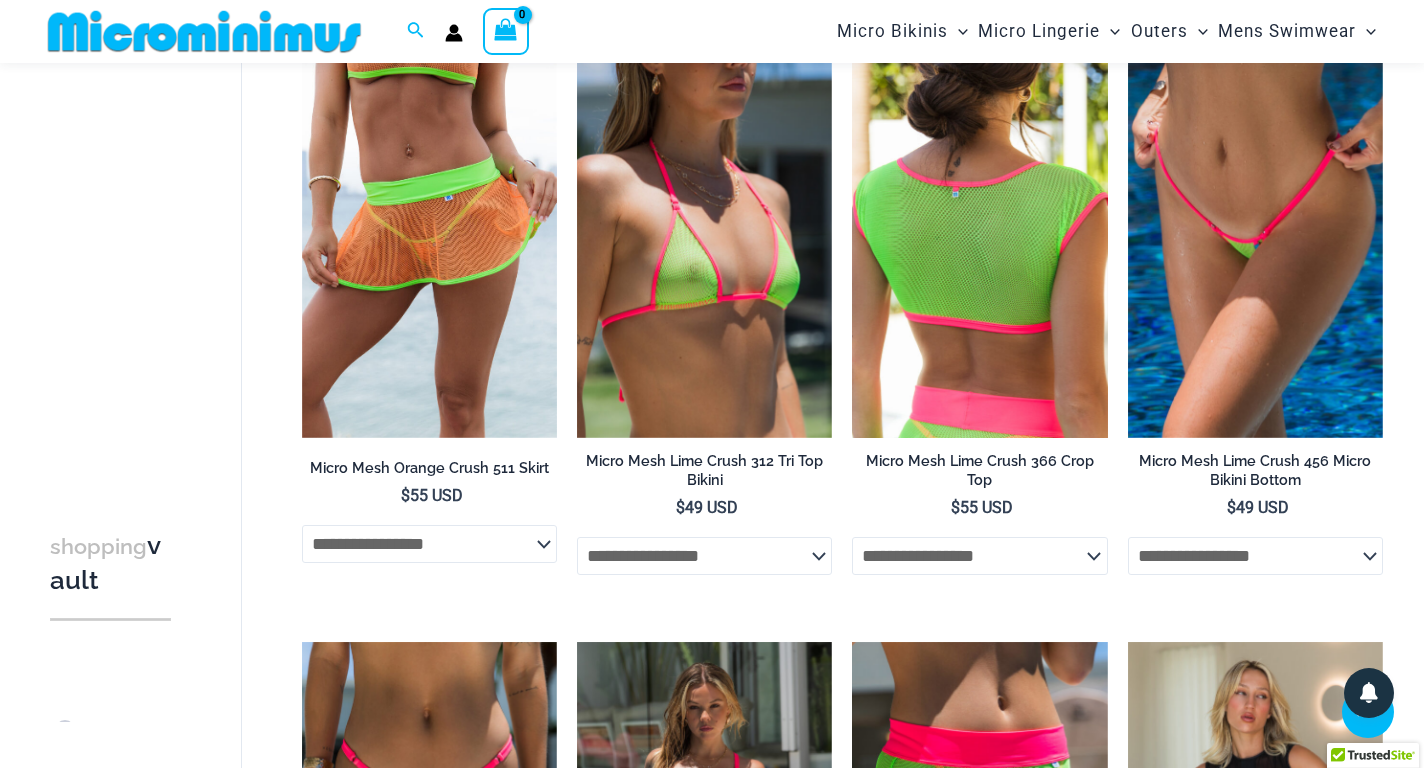 click at bounding box center [979, 246] 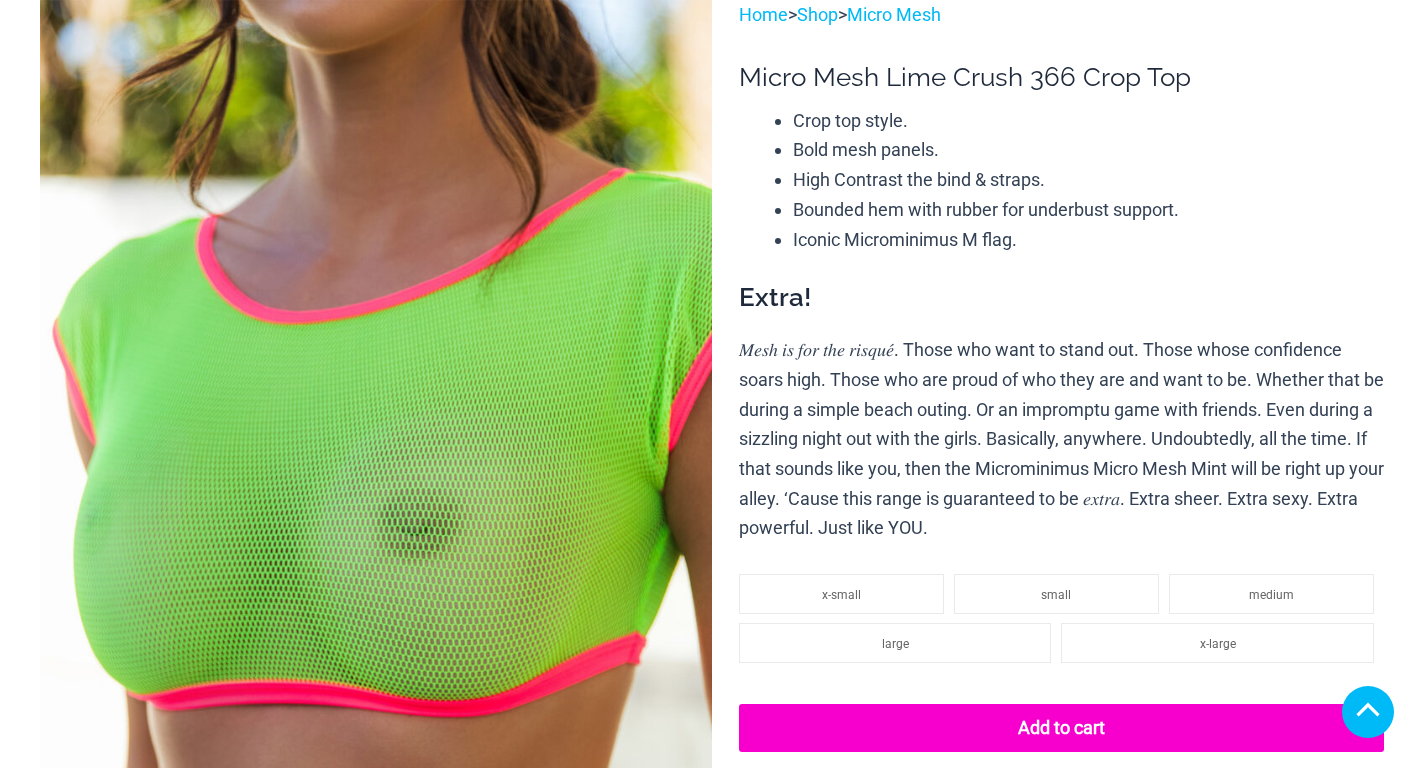 scroll, scrollTop: 500, scrollLeft: 0, axis: vertical 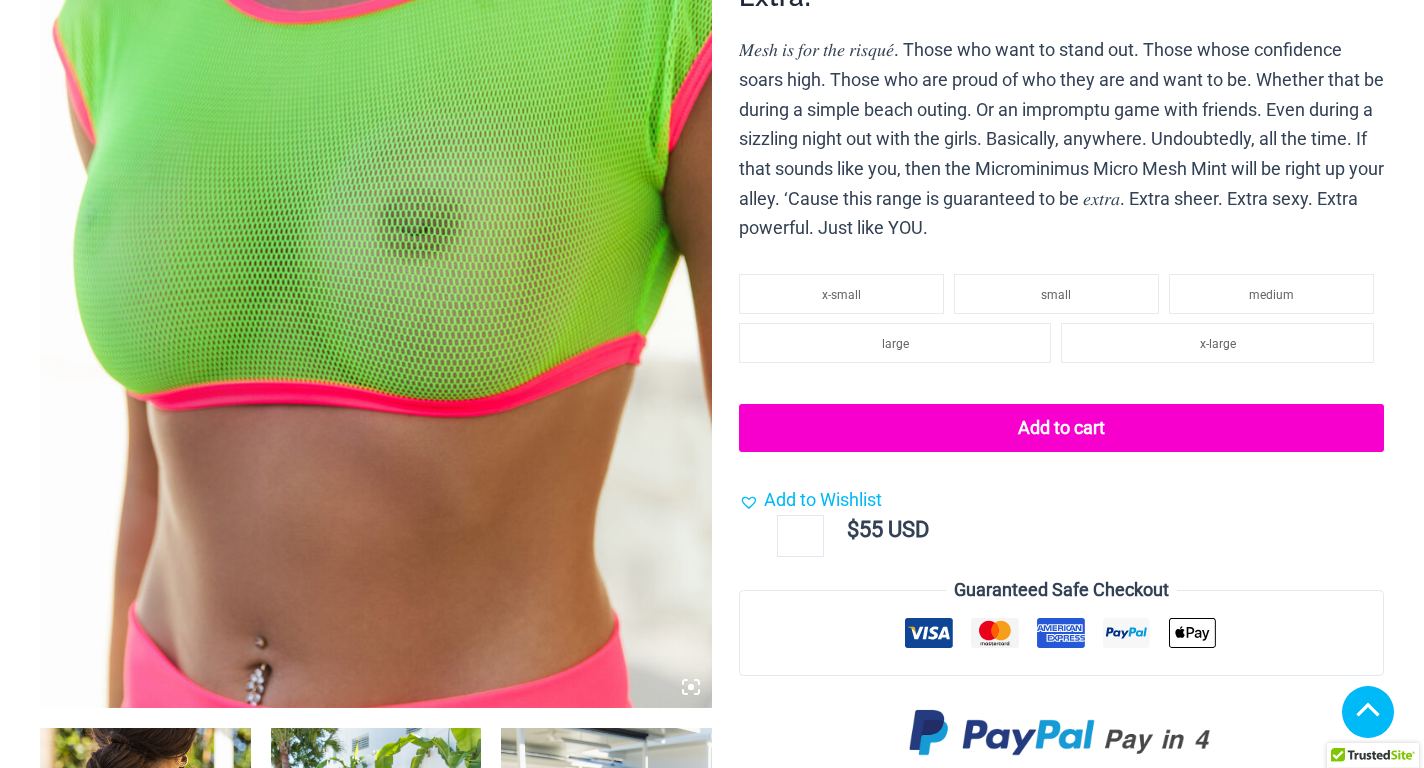 click on "medium" 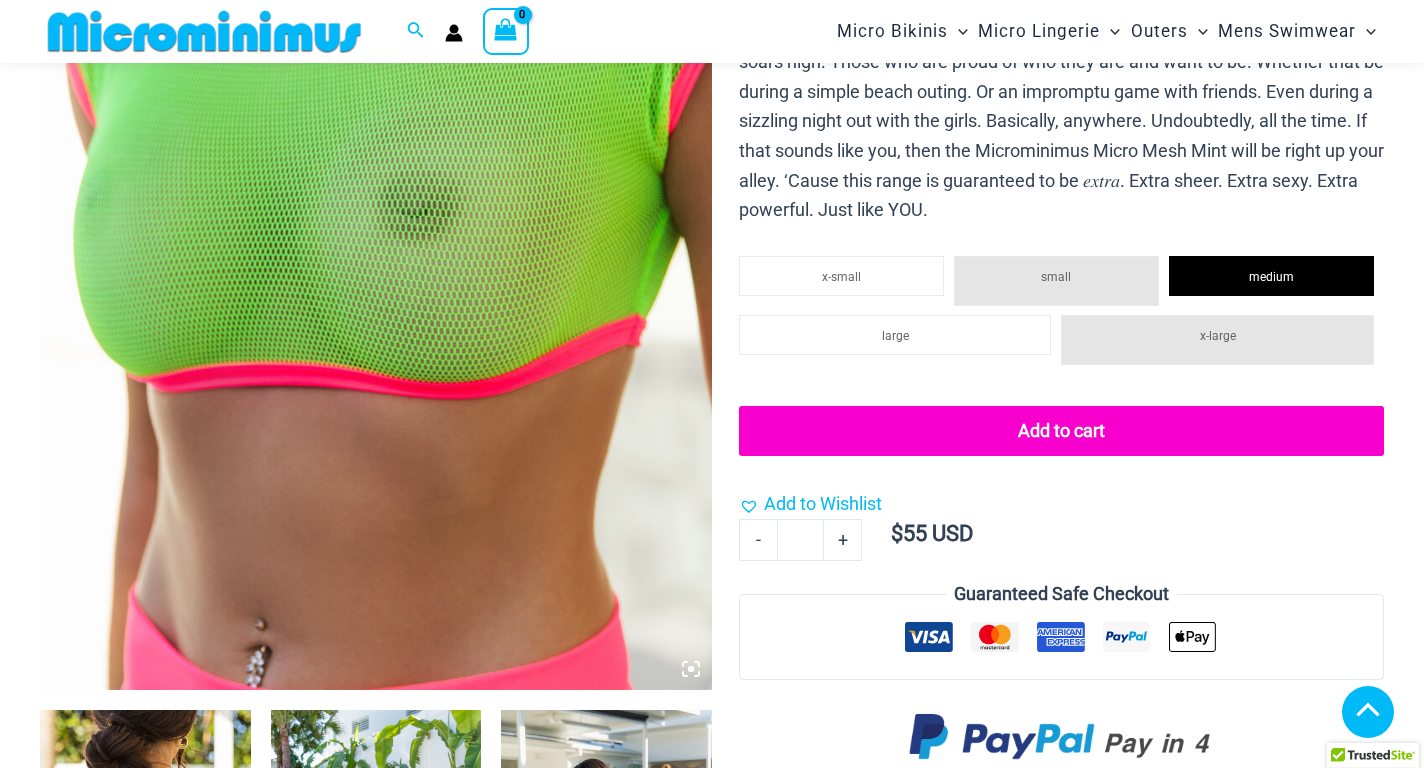 click on "Add to cart" 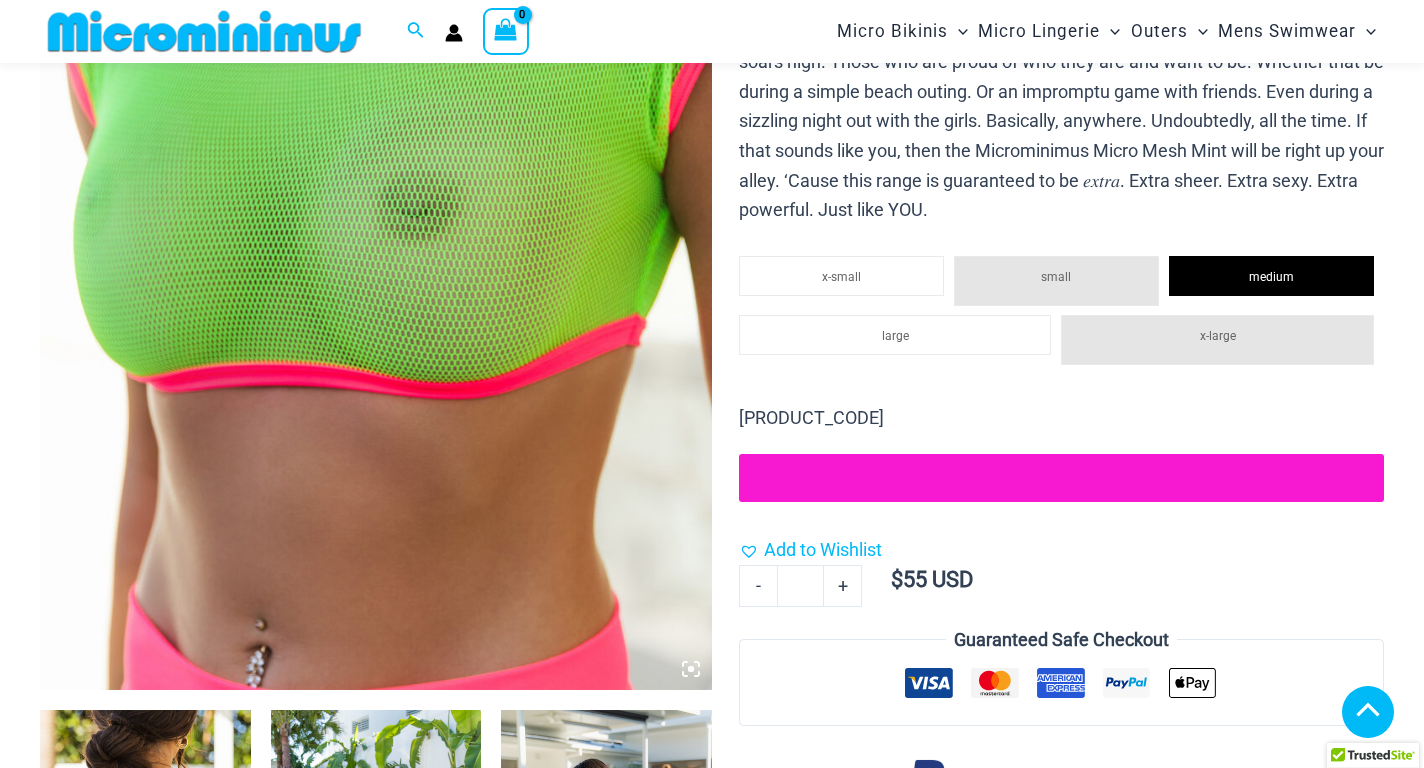 click on "small" 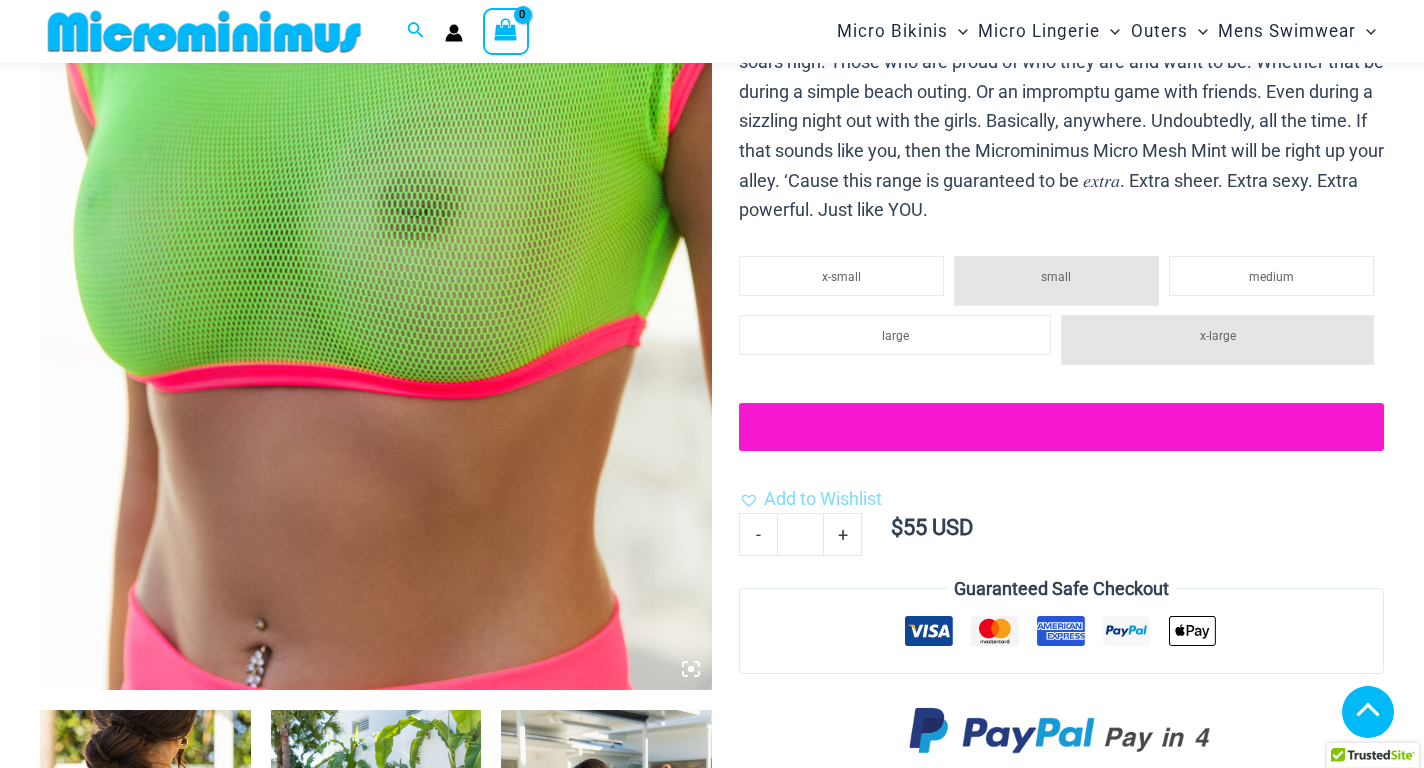 click on "small" 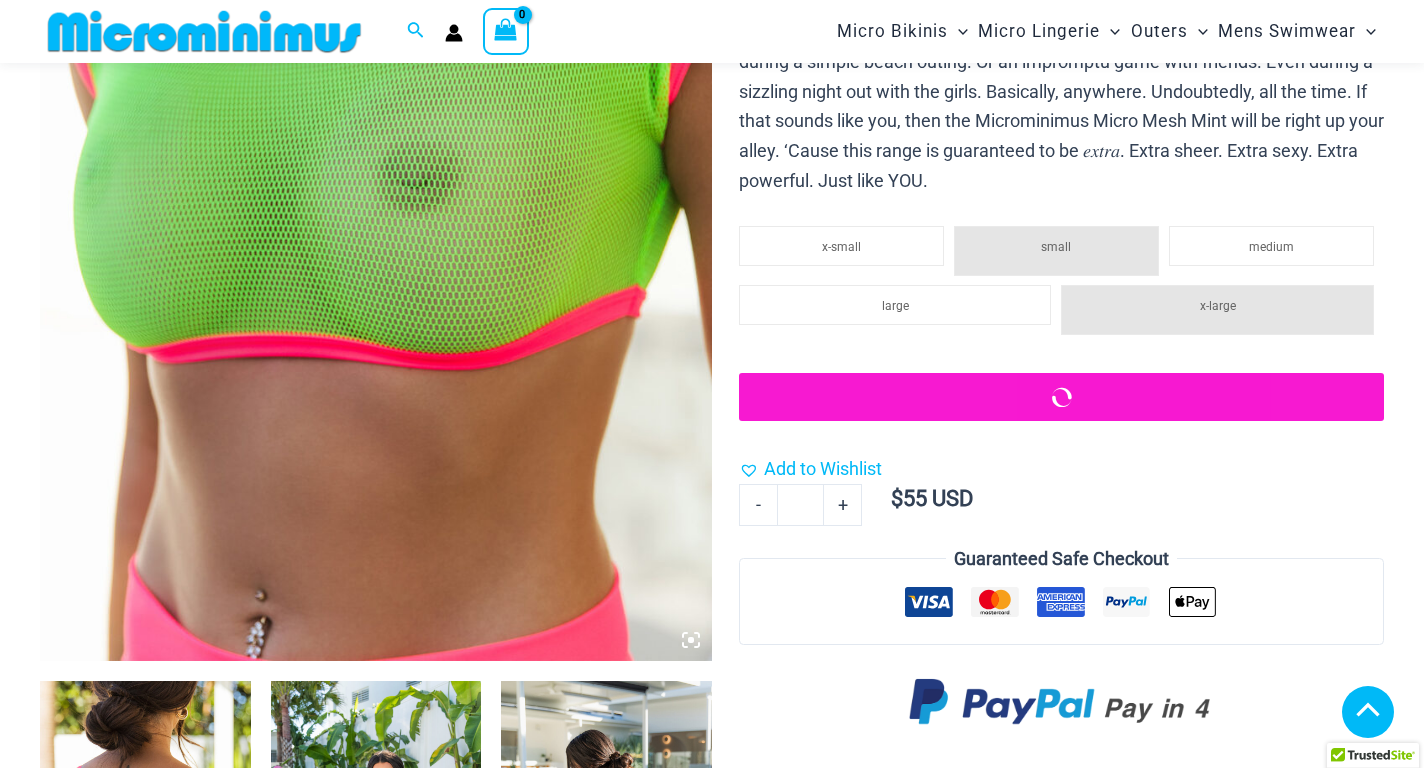 click at bounding box center (978, 1517) 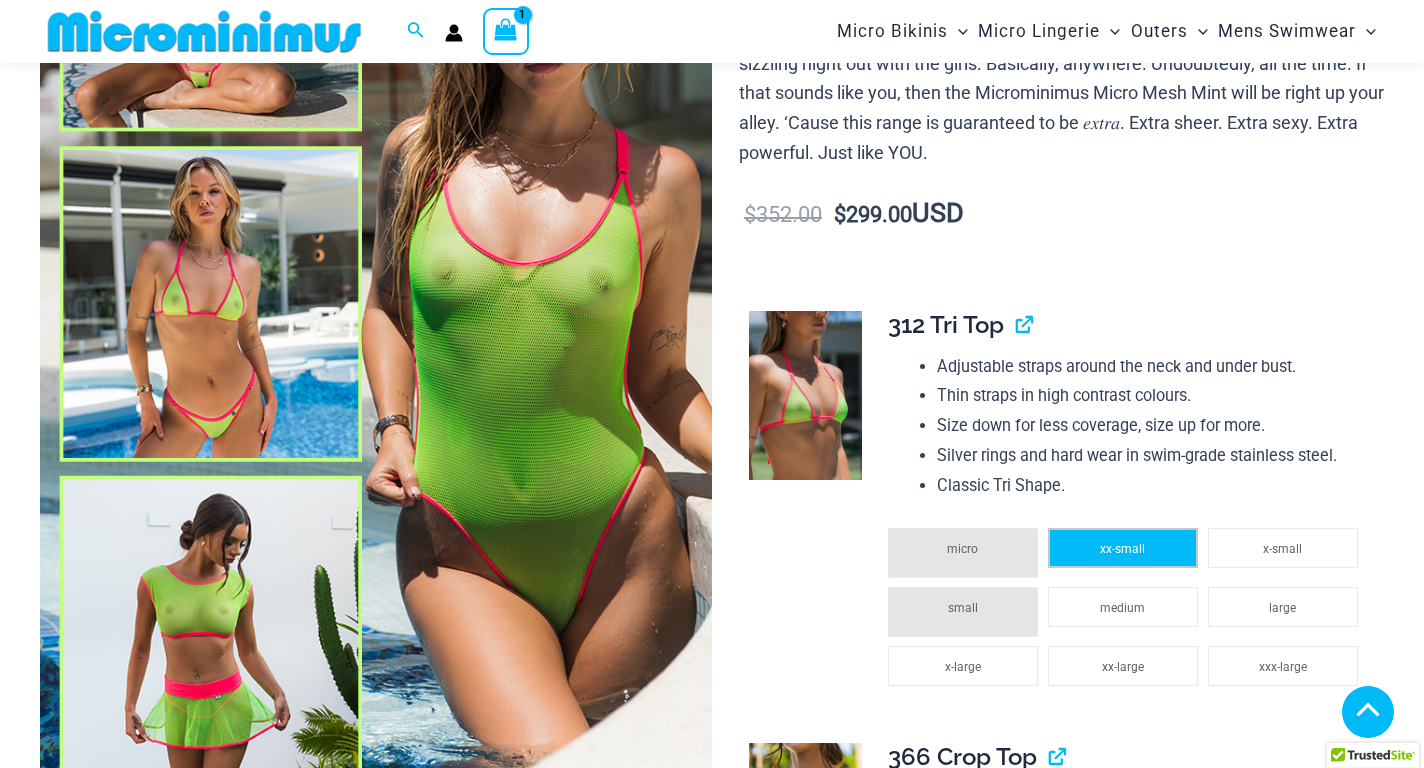 scroll, scrollTop: 582, scrollLeft: 0, axis: vertical 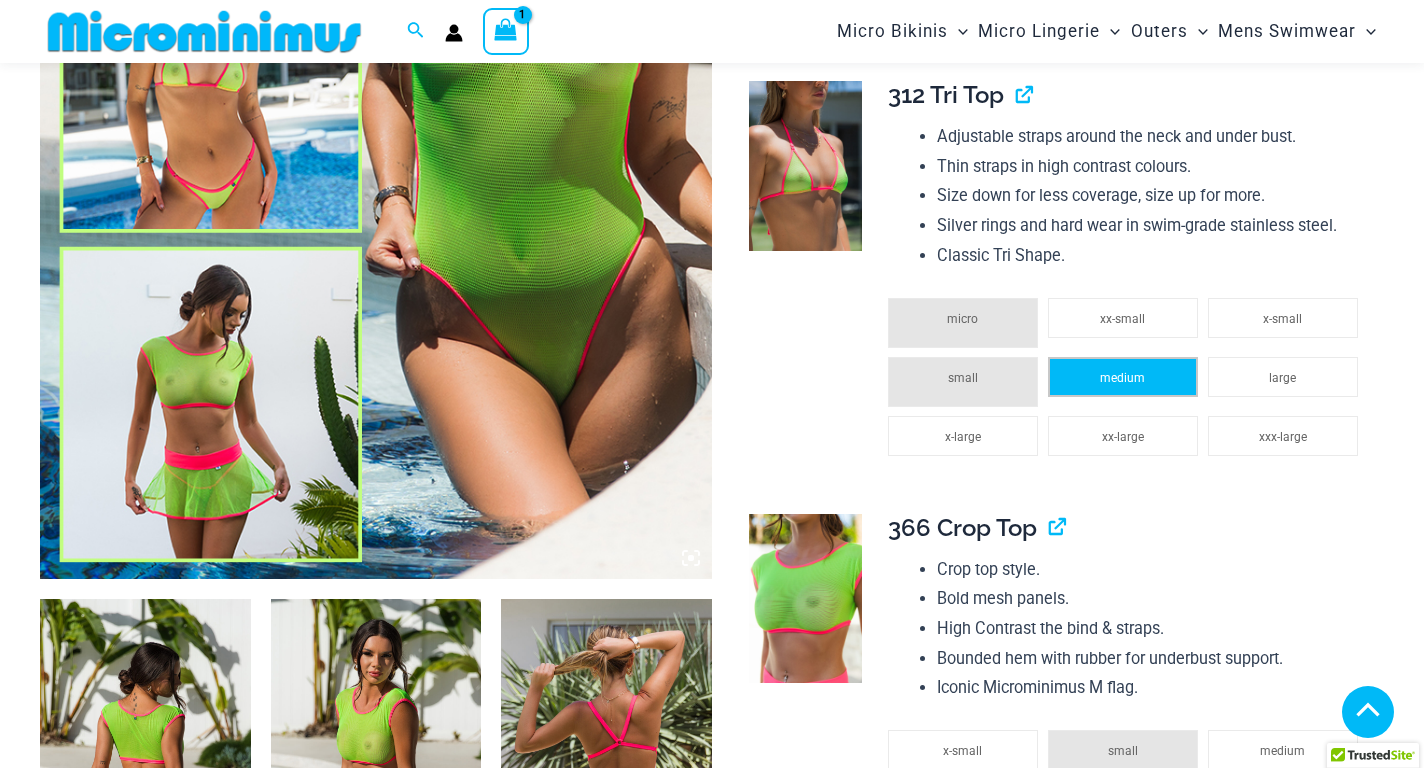 click on "medium" 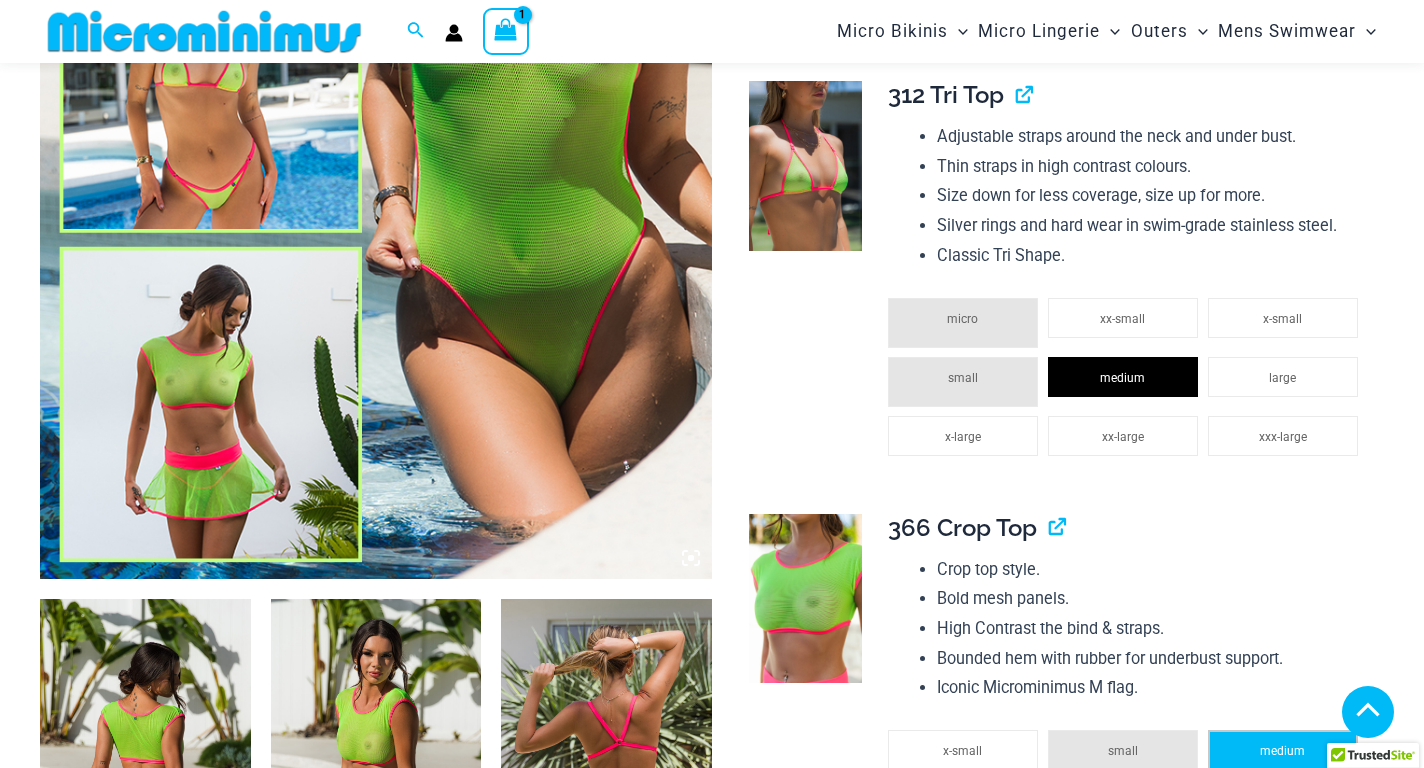click on "medium" 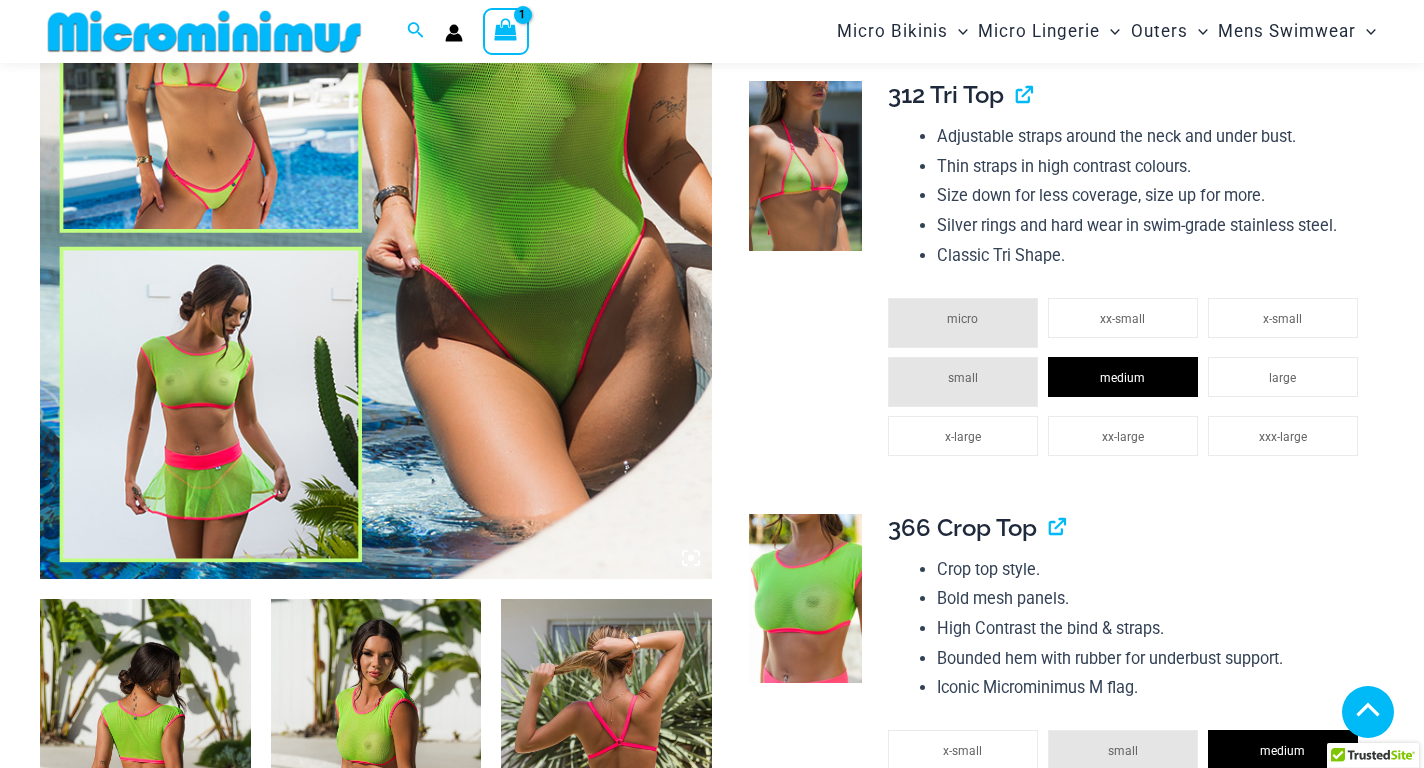 drag, startPoint x: 956, startPoint y: 285, endPoint x: 1031, endPoint y: 503, distance: 230.54066 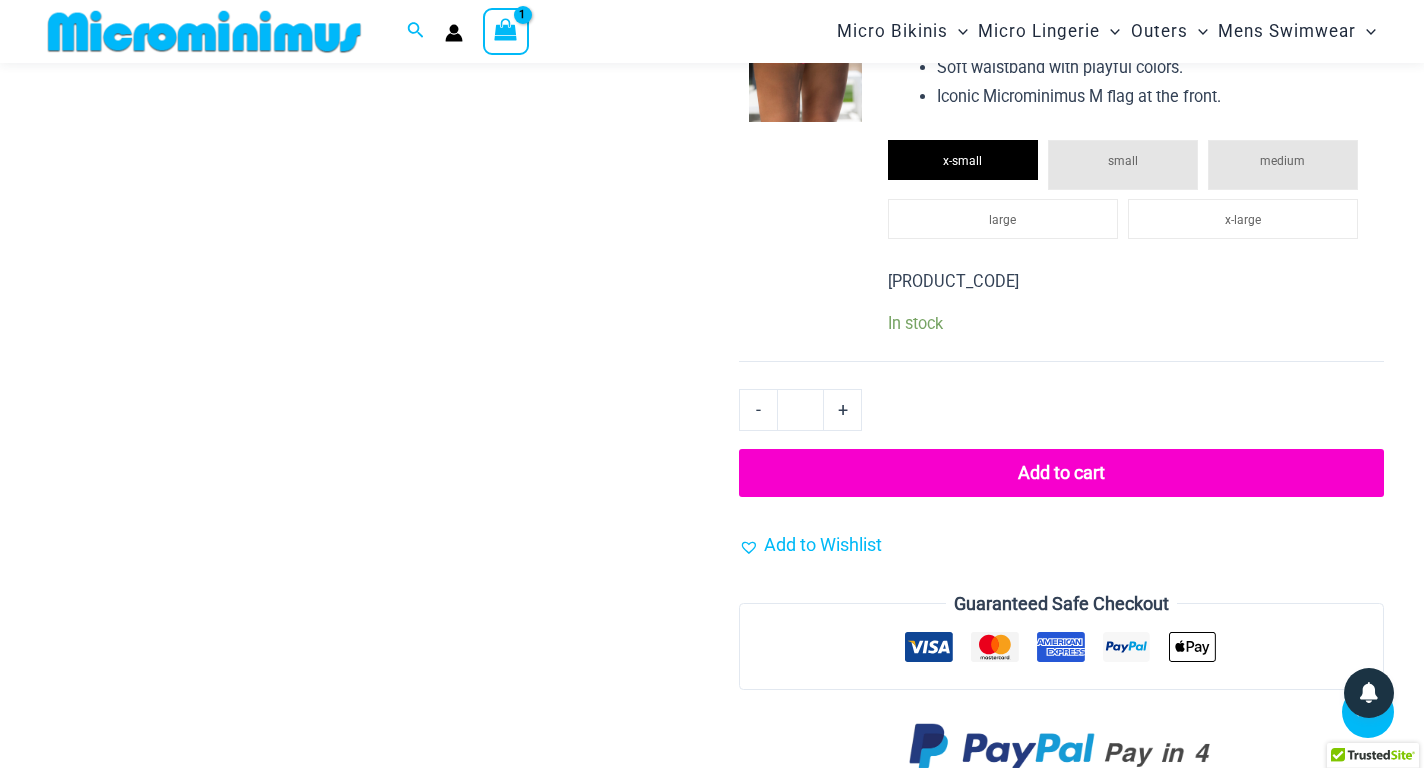 scroll, scrollTop: 3121, scrollLeft: 0, axis: vertical 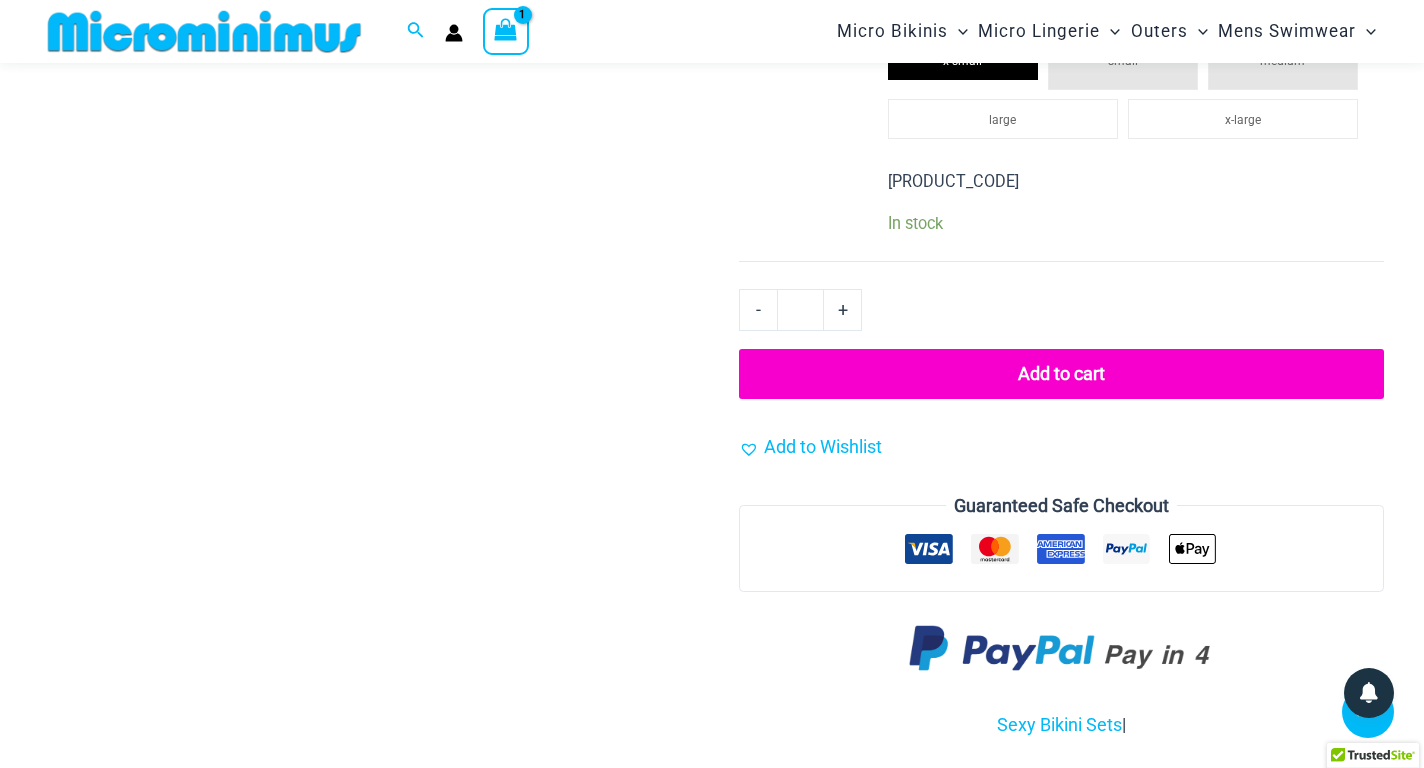click on "Add to cart" at bounding box center [1061, 374] 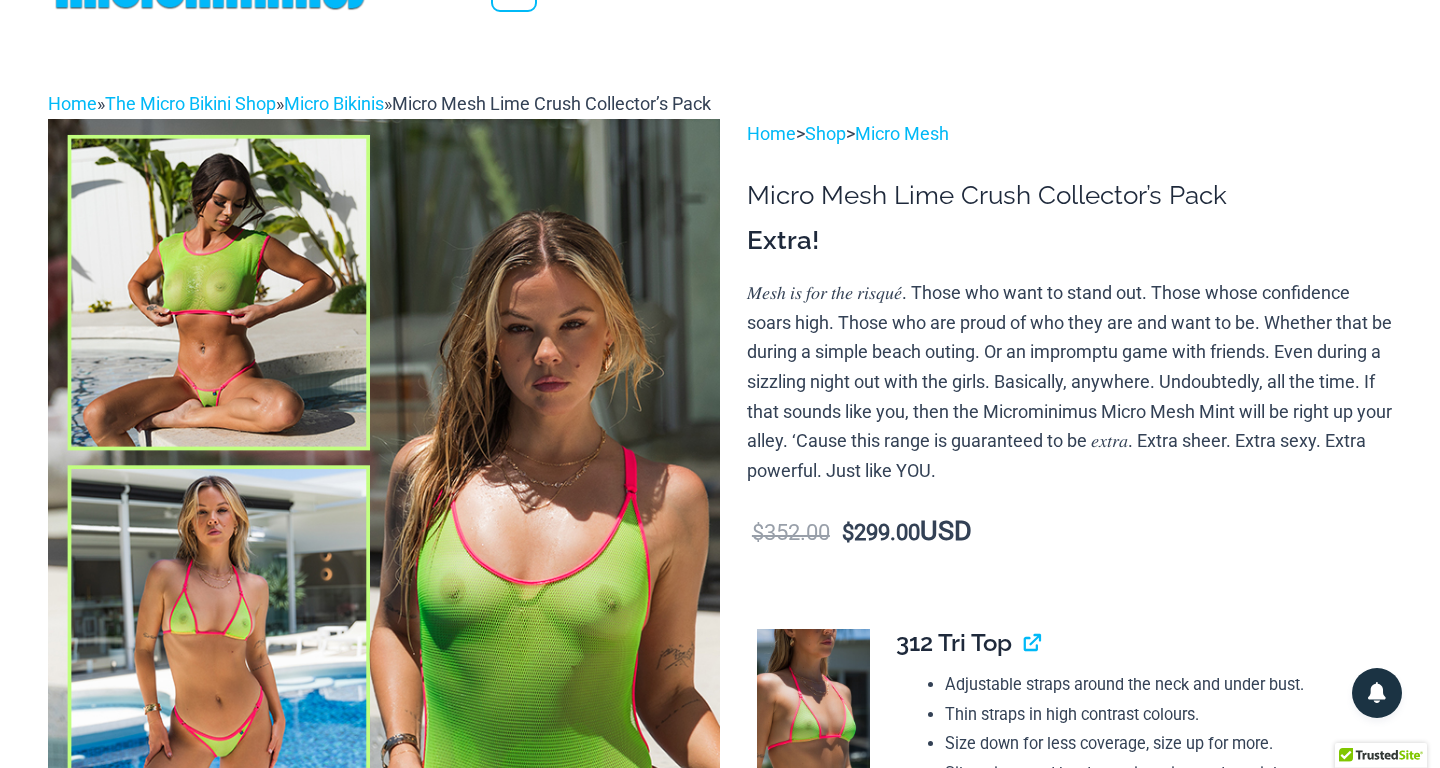 scroll, scrollTop: 0, scrollLeft: 0, axis: both 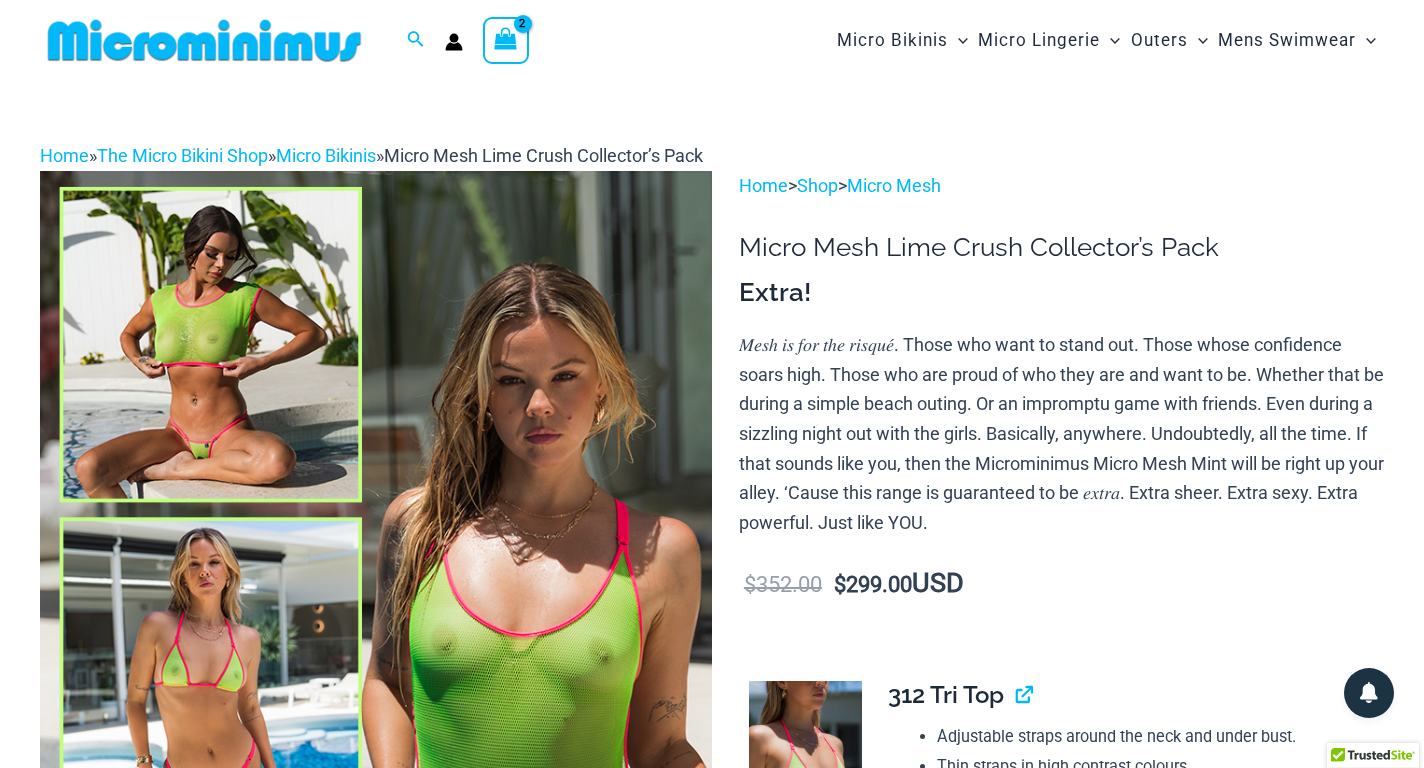 click 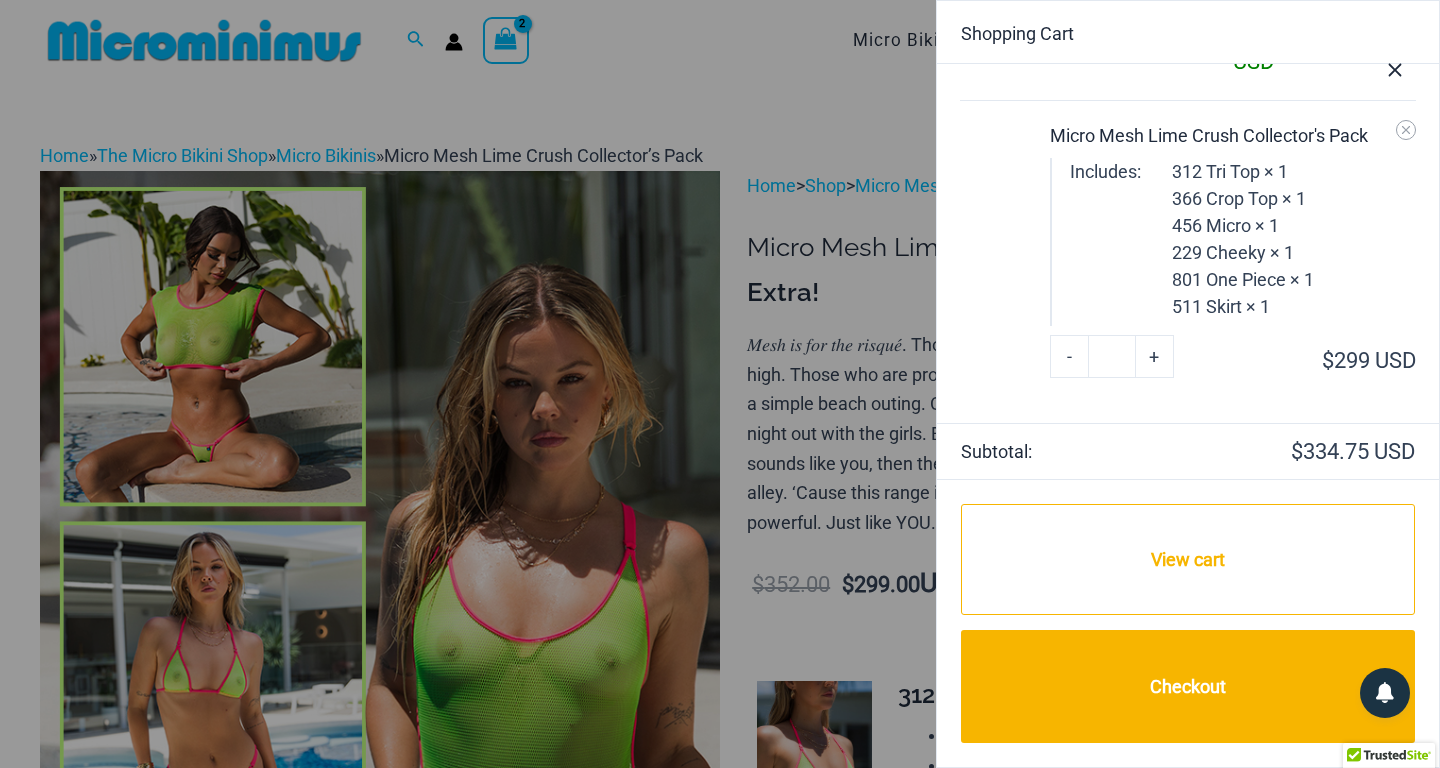 scroll, scrollTop: 0, scrollLeft: 0, axis: both 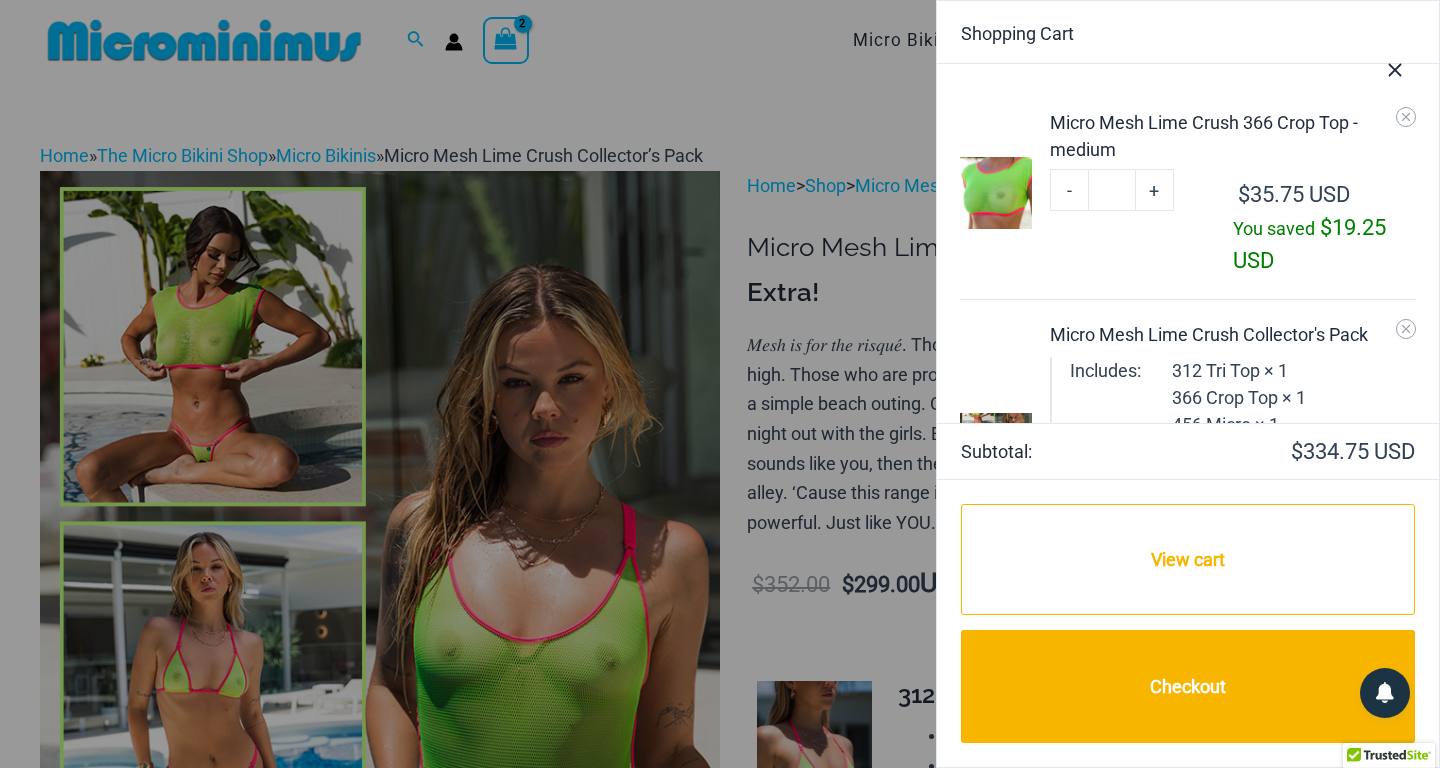 click 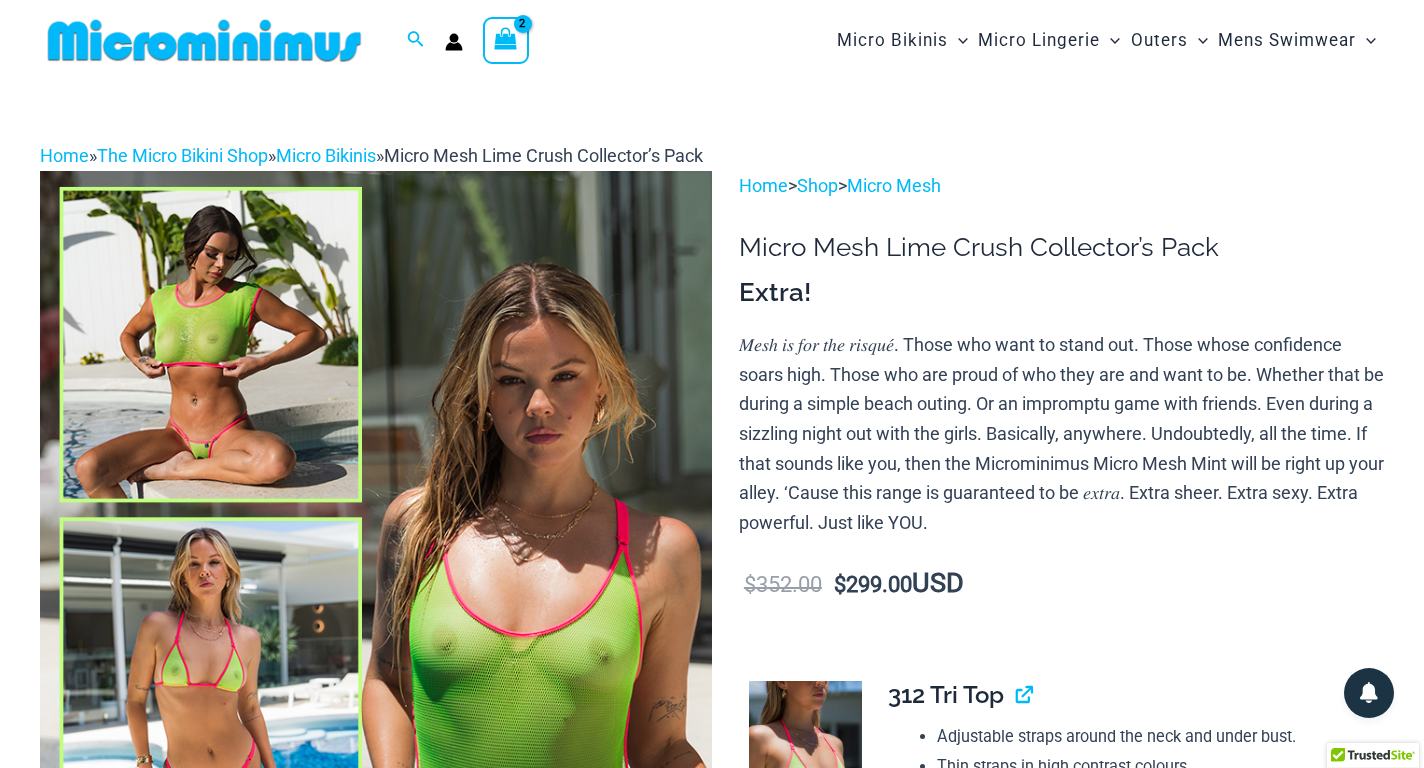 click at bounding box center (506, 40) 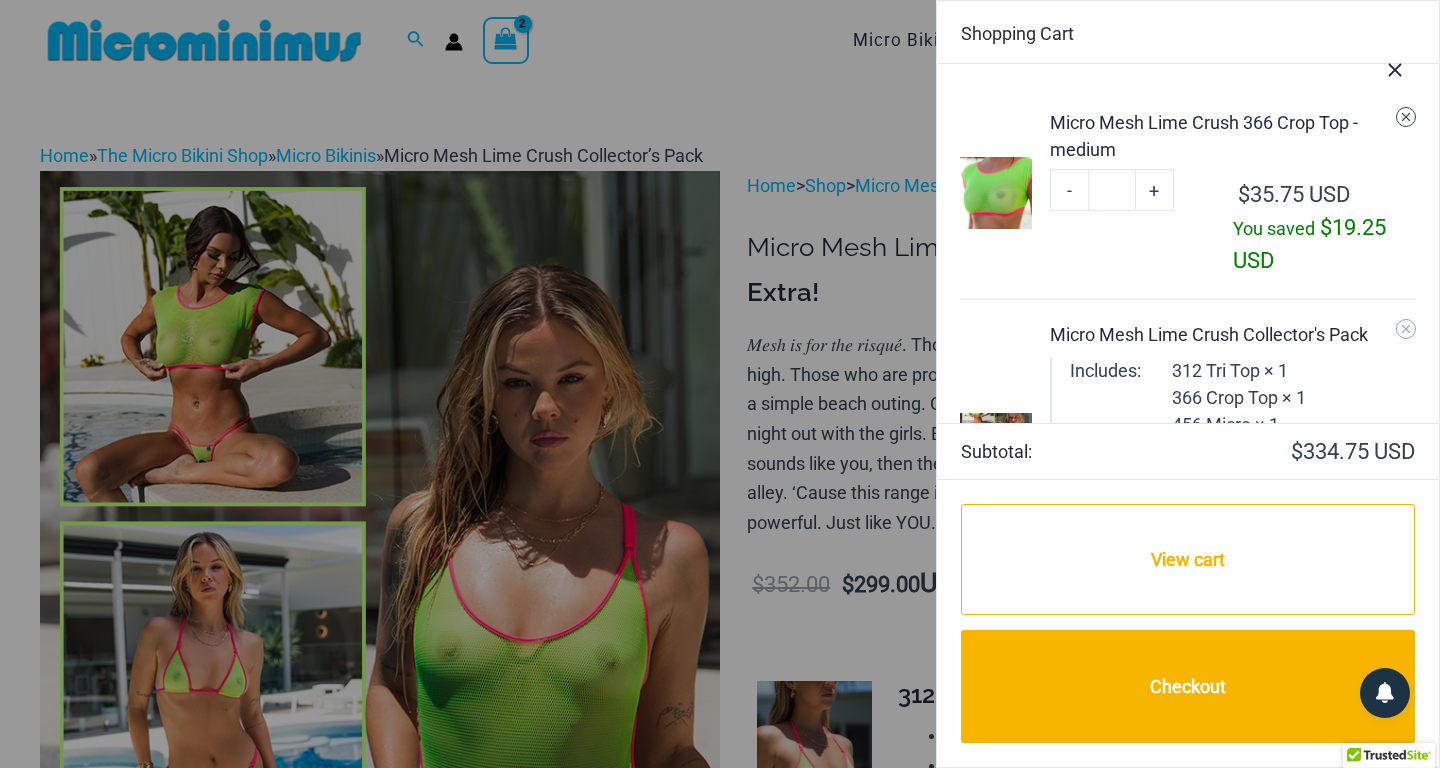 click 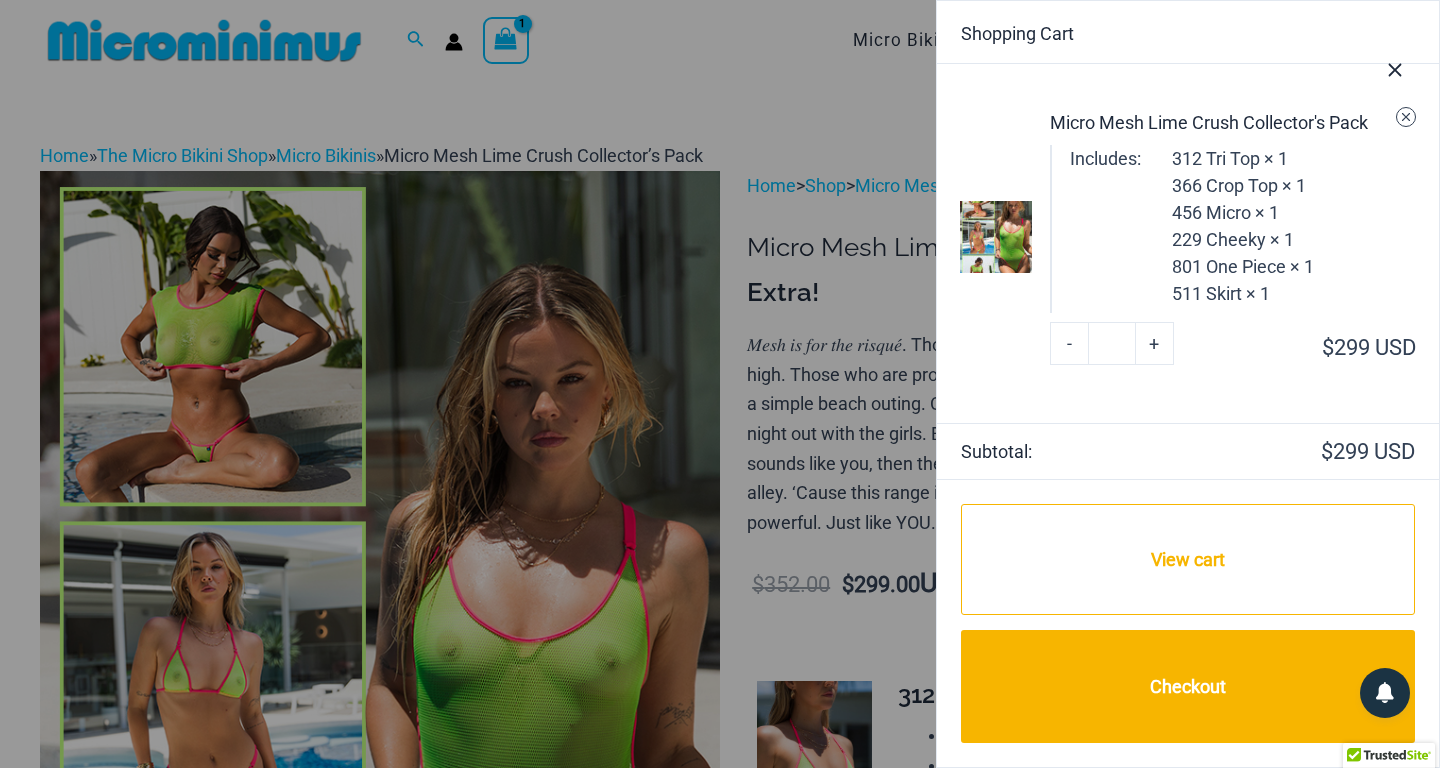 click 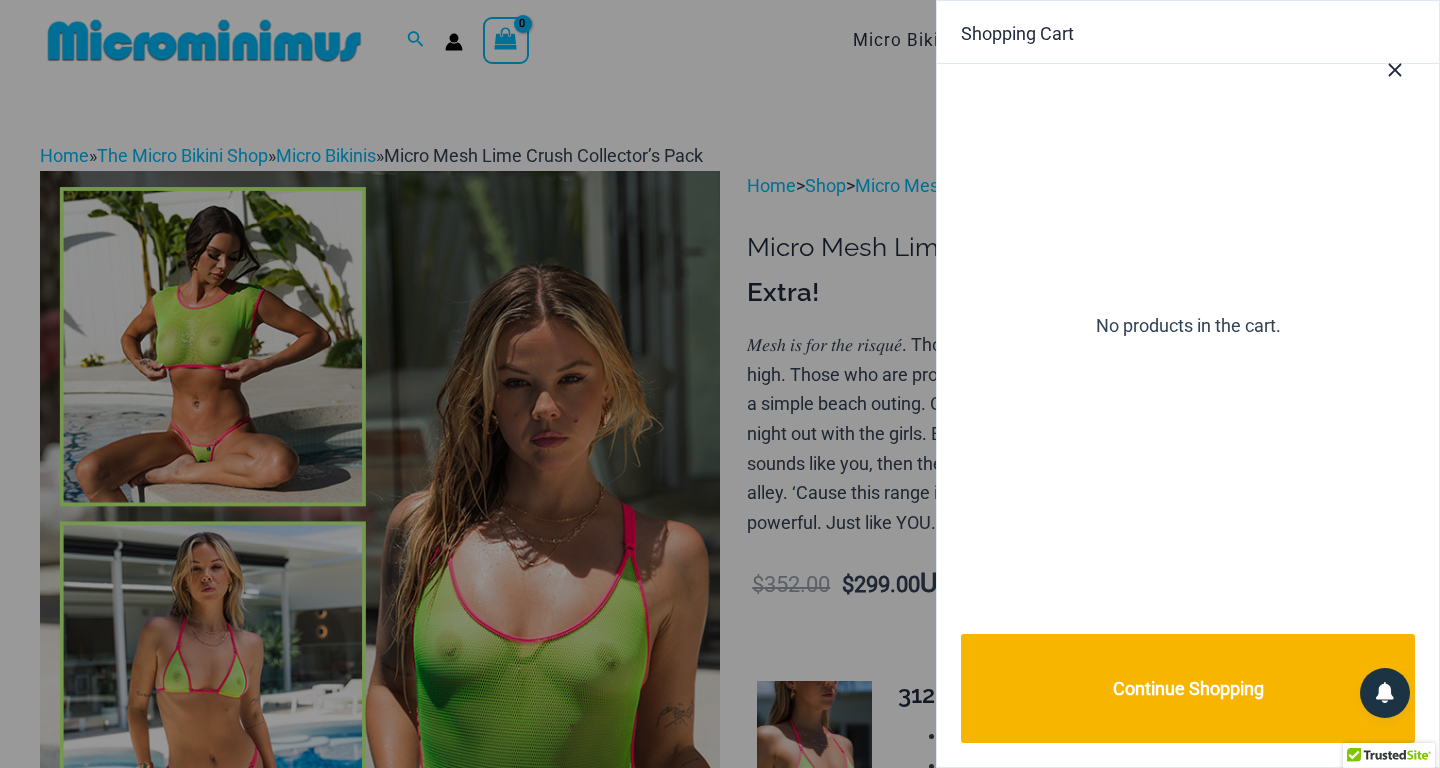 click 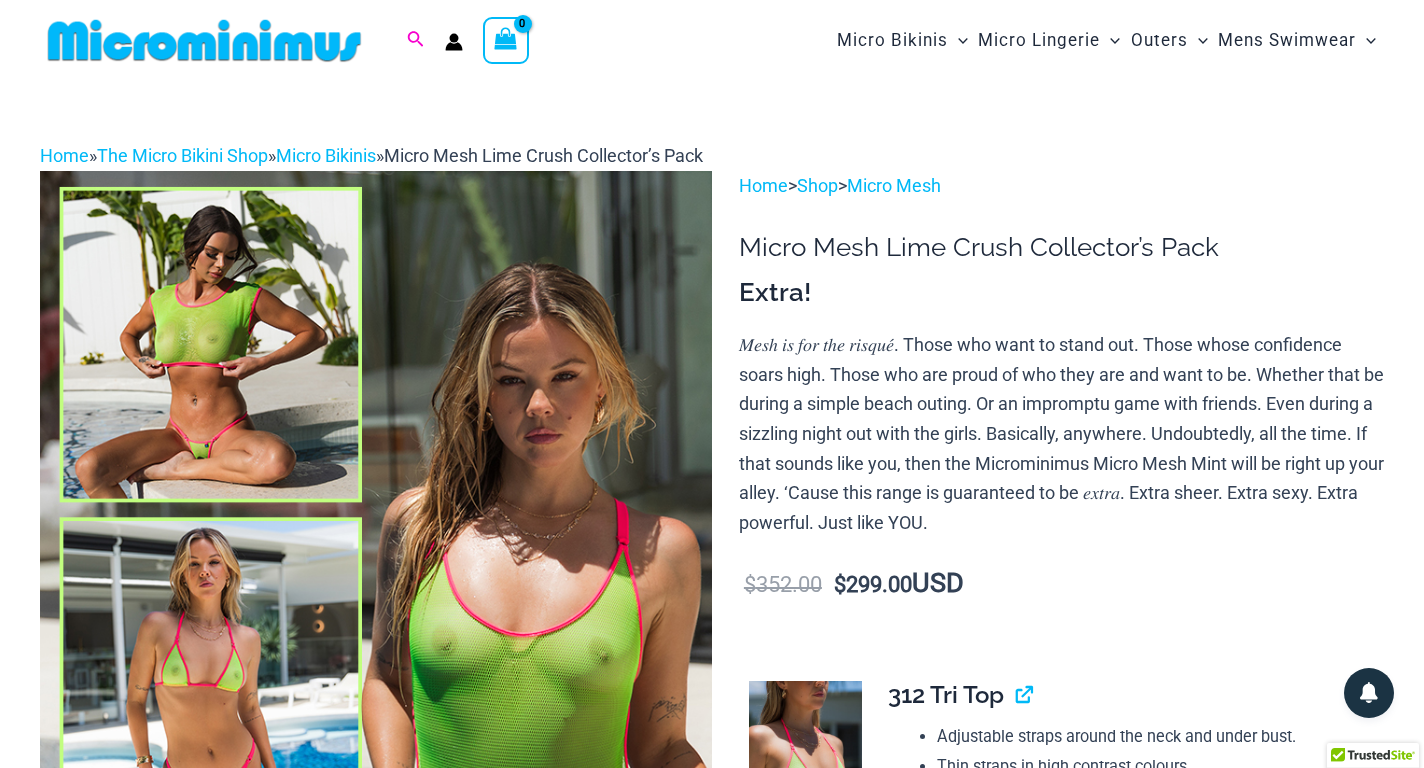 click 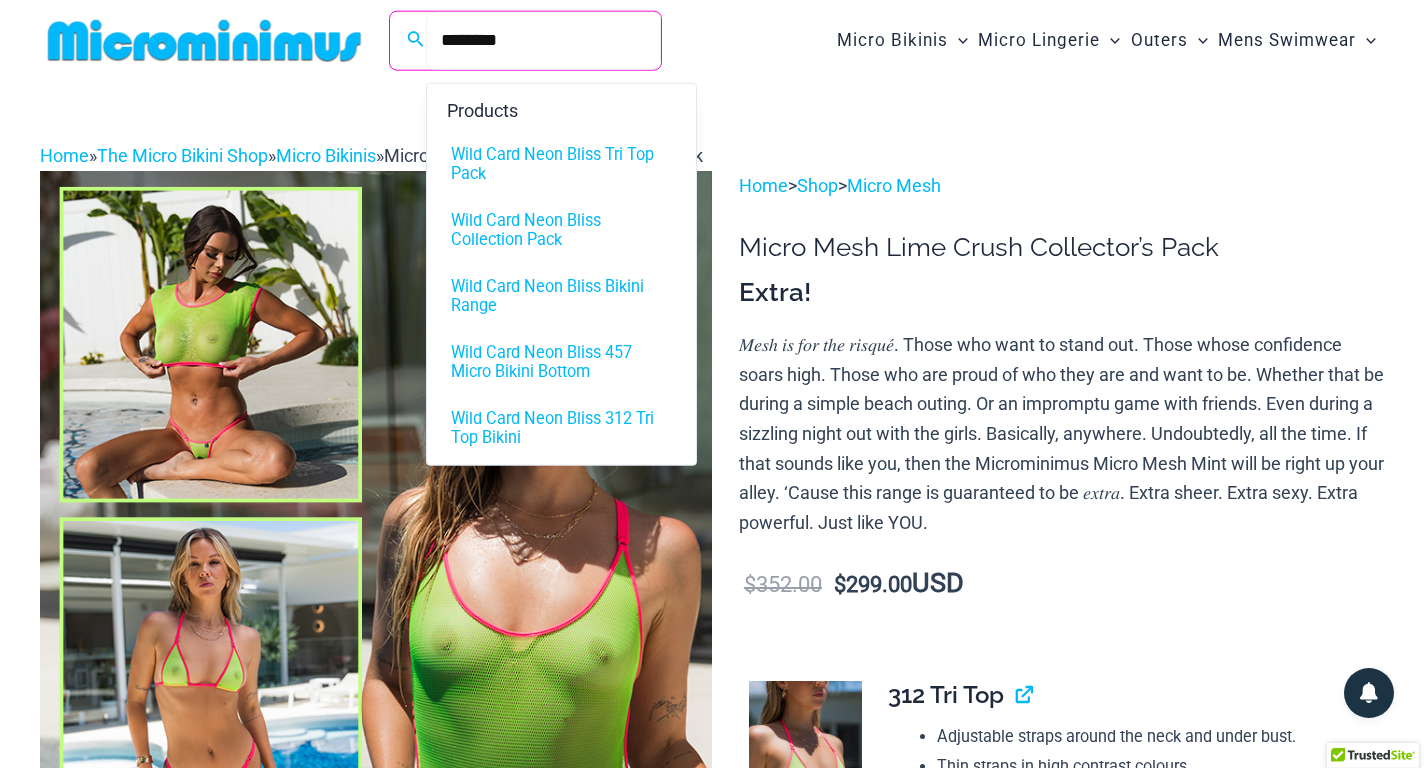 type on "********" 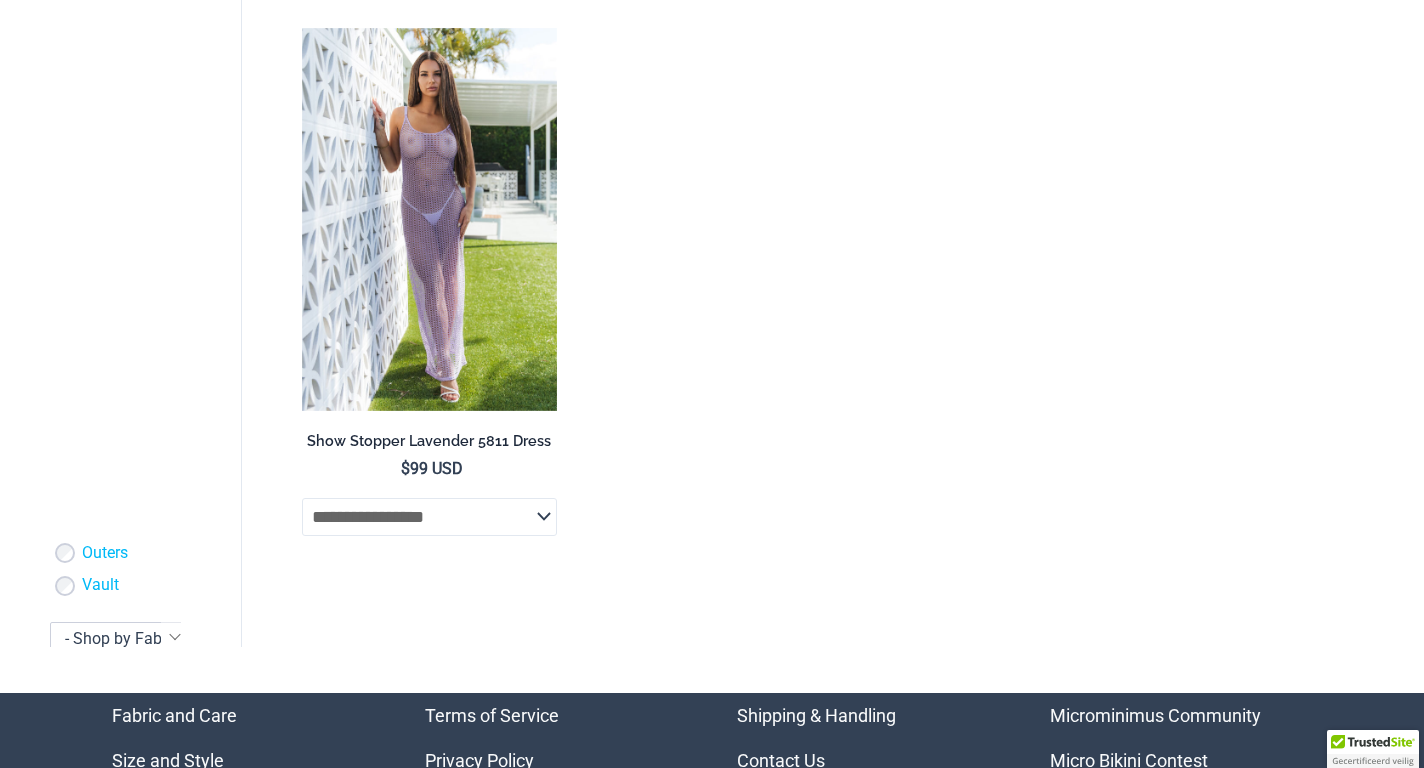 scroll, scrollTop: 0, scrollLeft: 0, axis: both 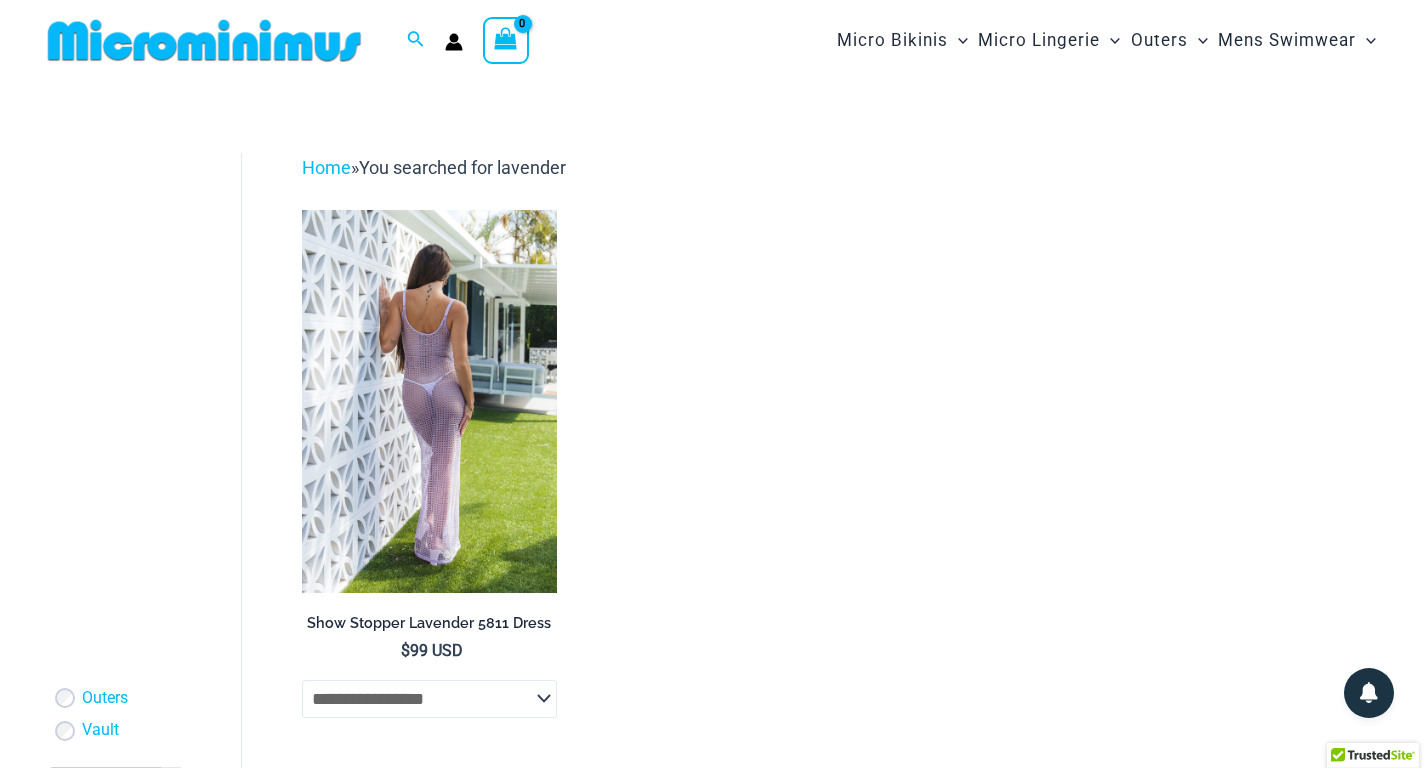 click on "**********" 